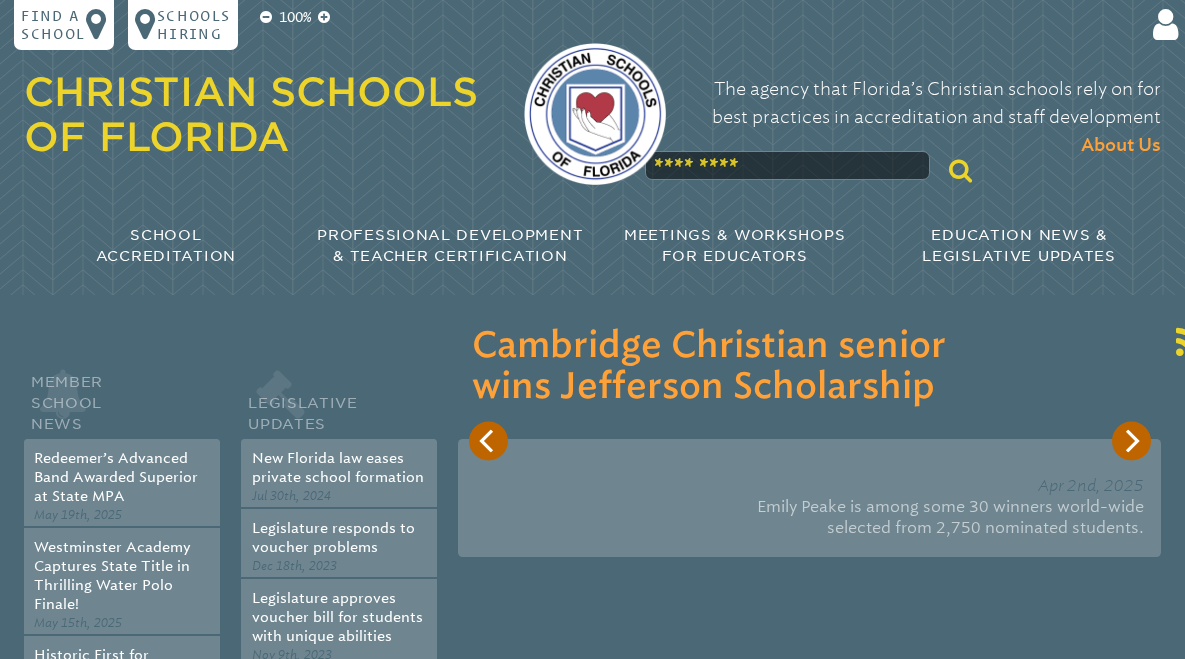 scroll, scrollTop: 0, scrollLeft: 0, axis: both 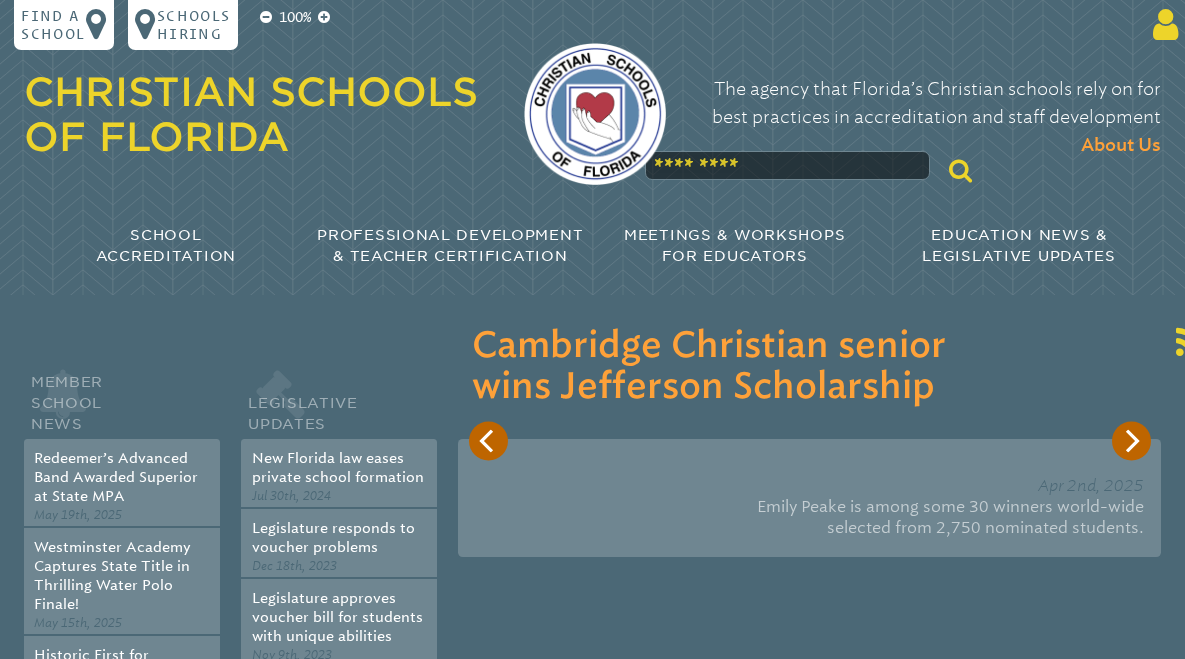 click at bounding box center [1162, 25] 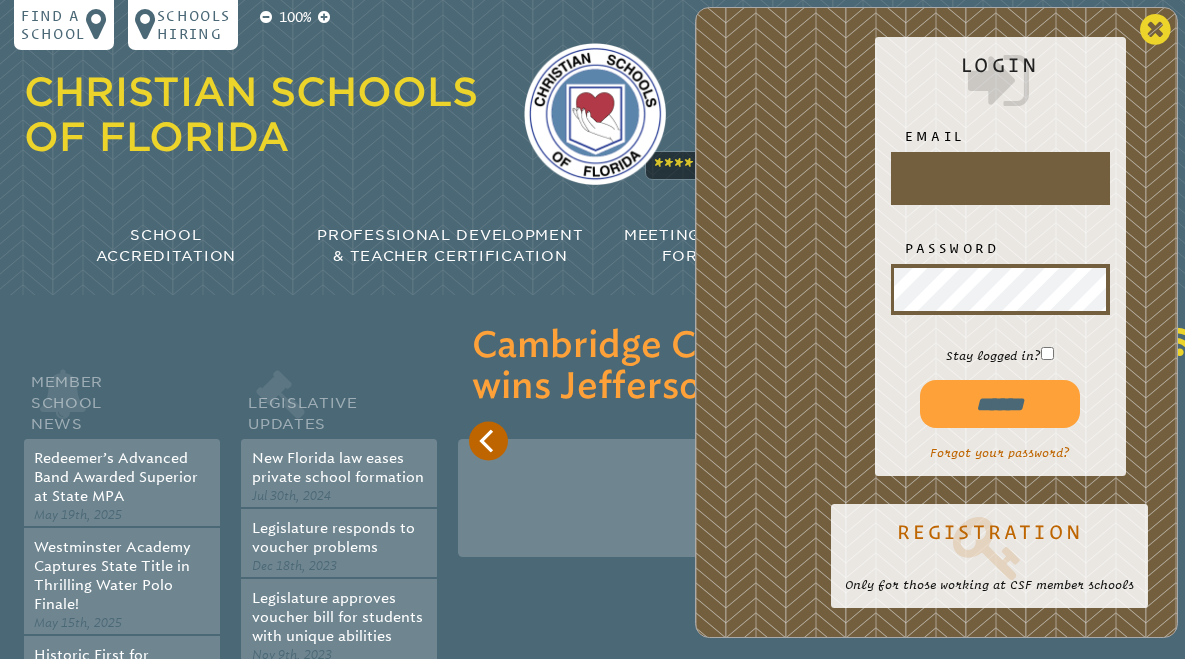 click at bounding box center [1155, 30] 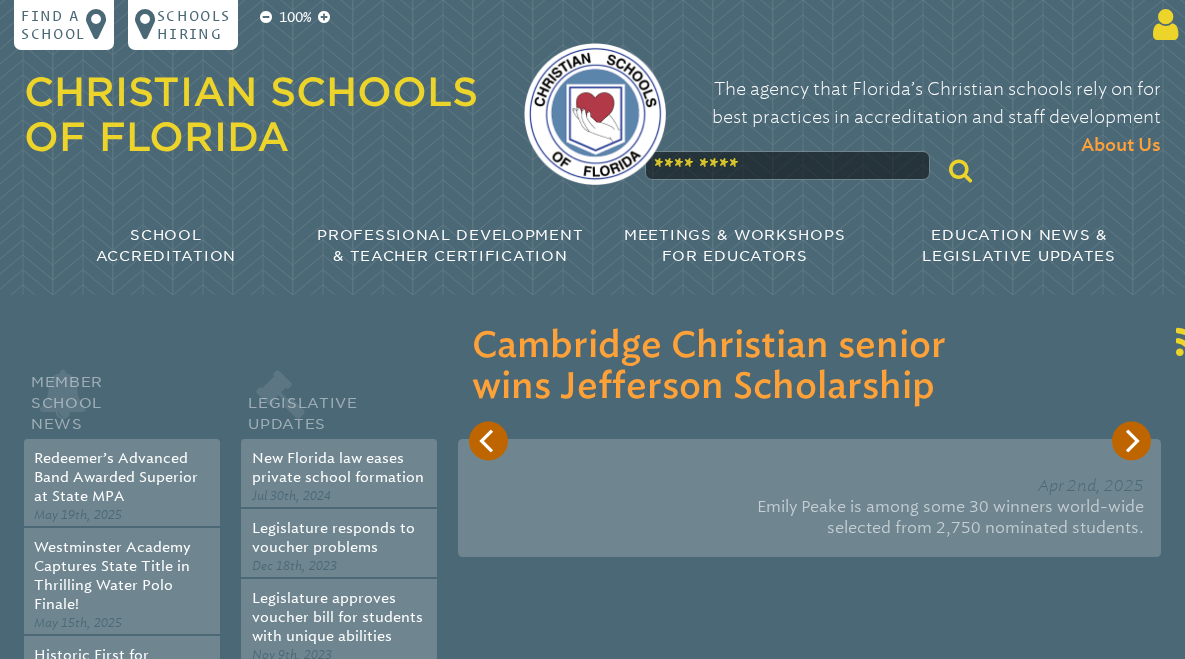 click at bounding box center [1162, 25] 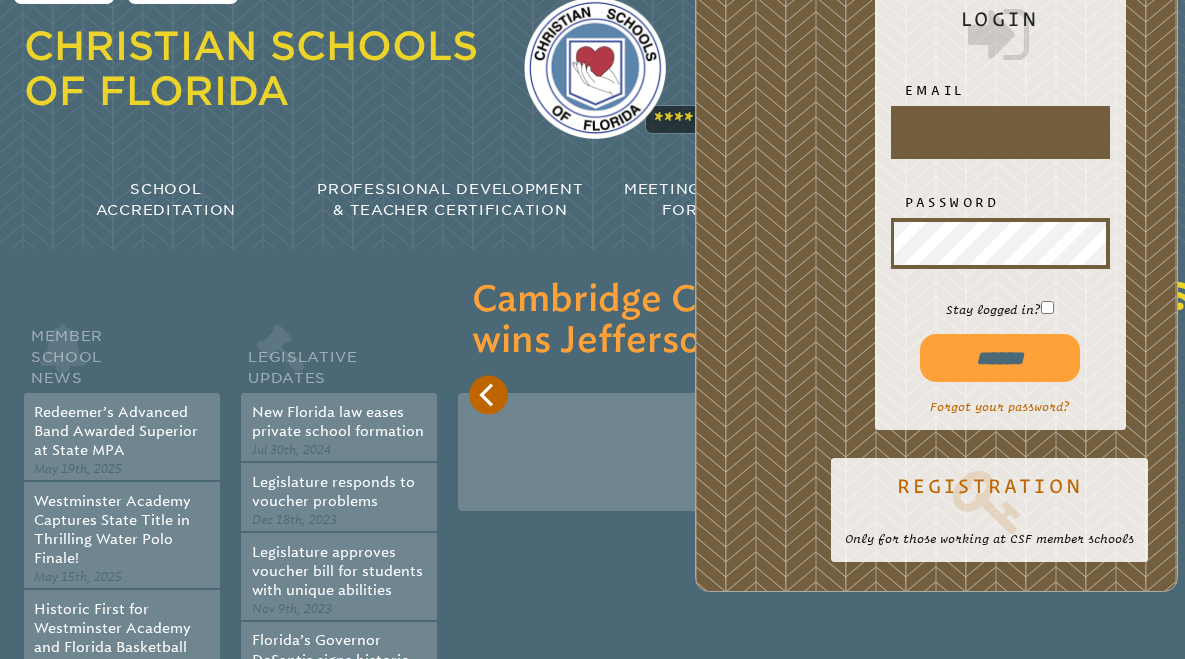 scroll, scrollTop: 48, scrollLeft: 0, axis: vertical 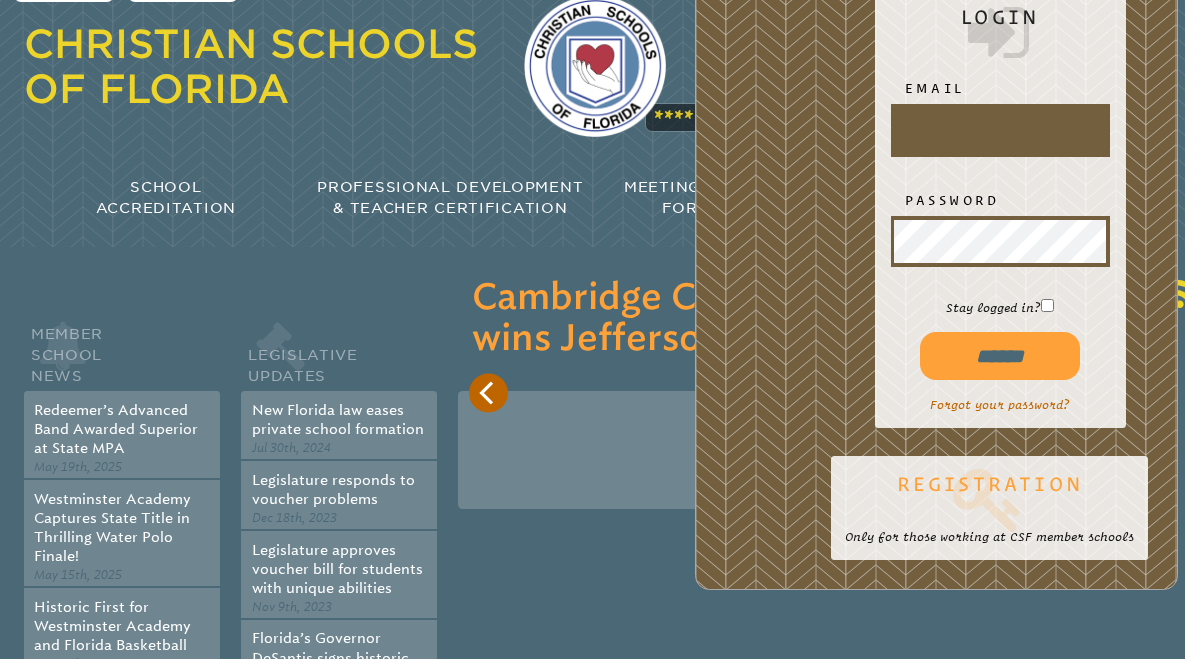 click at bounding box center (989, 499) 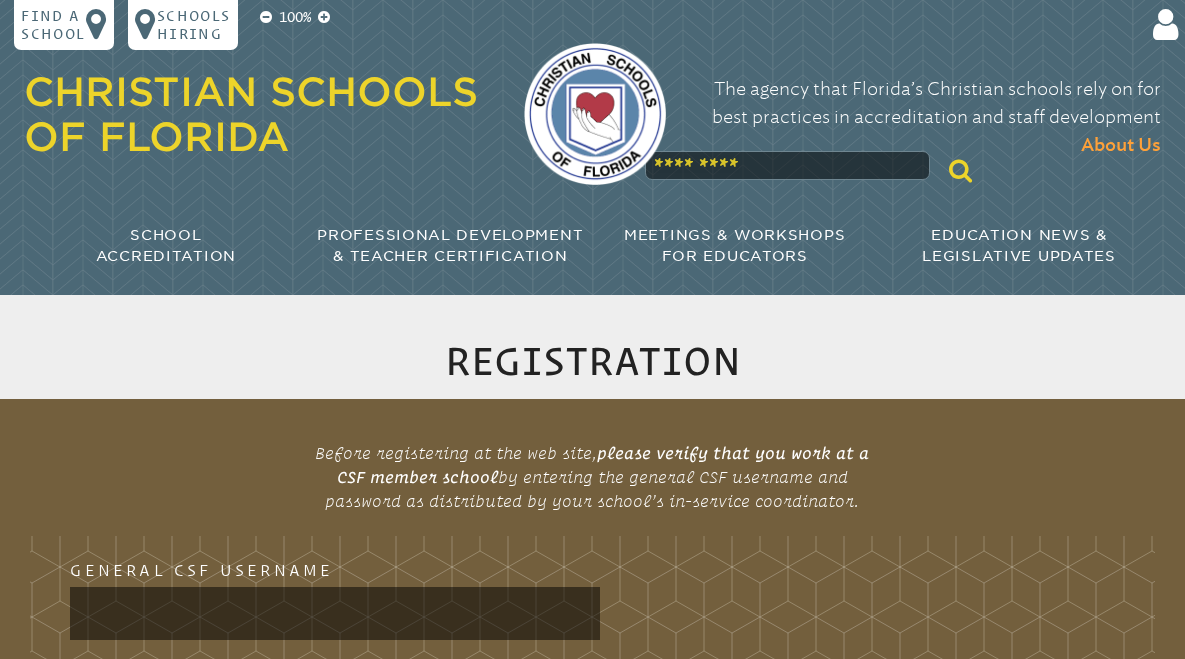 scroll, scrollTop: 196, scrollLeft: 0, axis: vertical 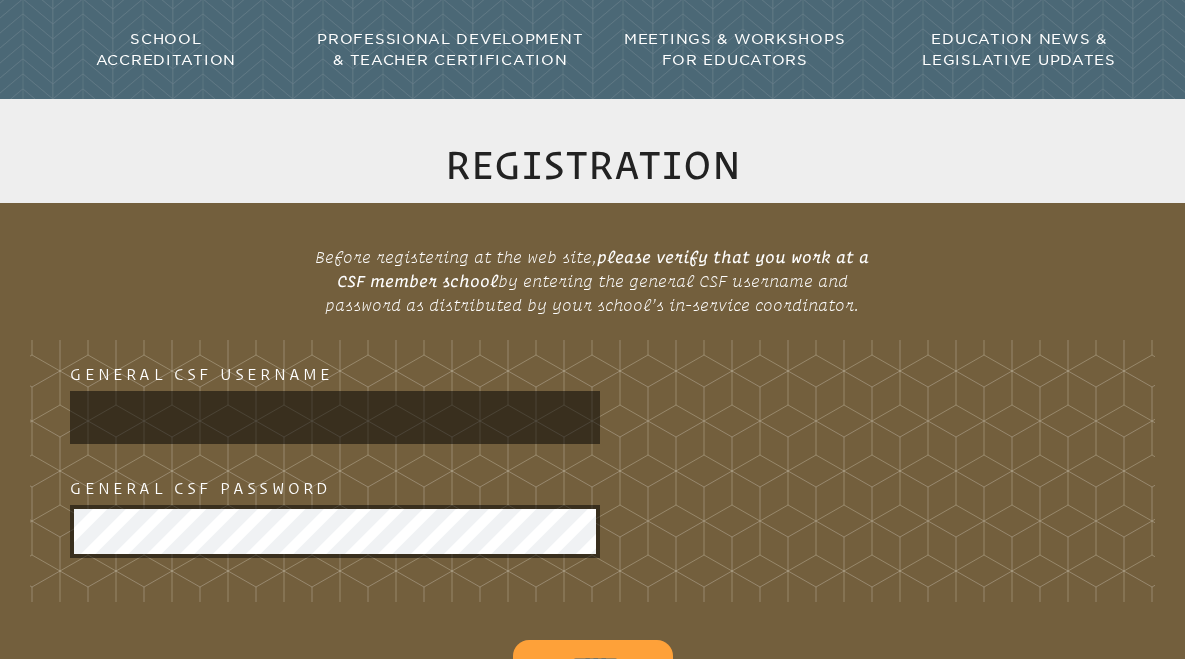 click at bounding box center (335, 417) 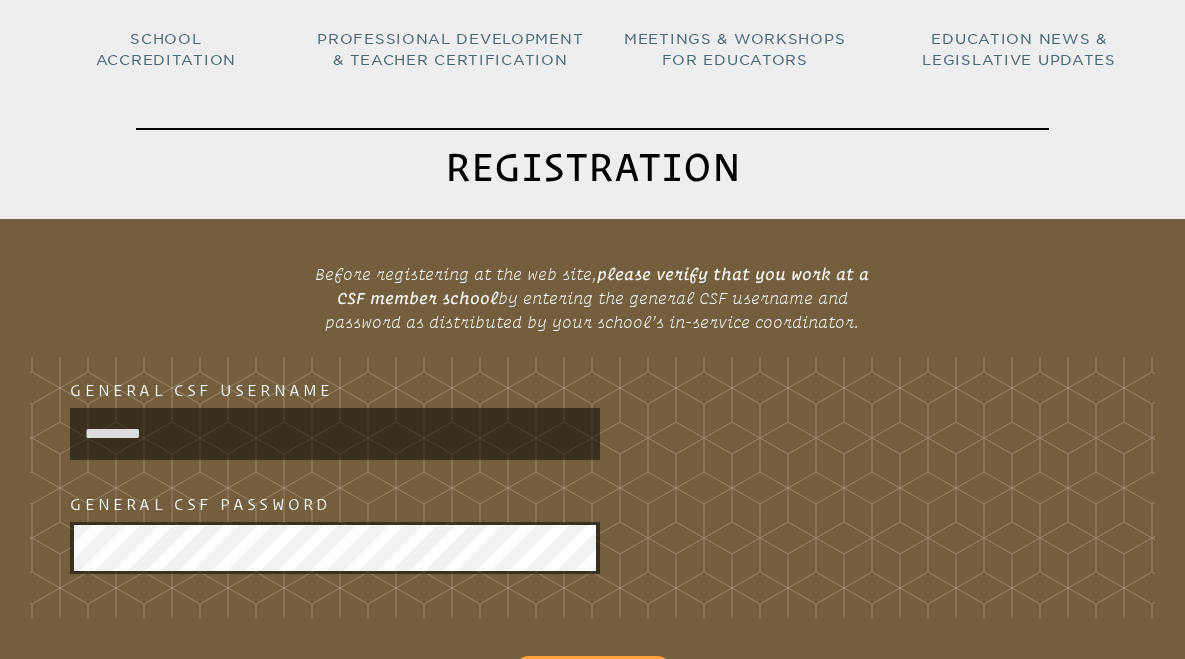 type on "*********" 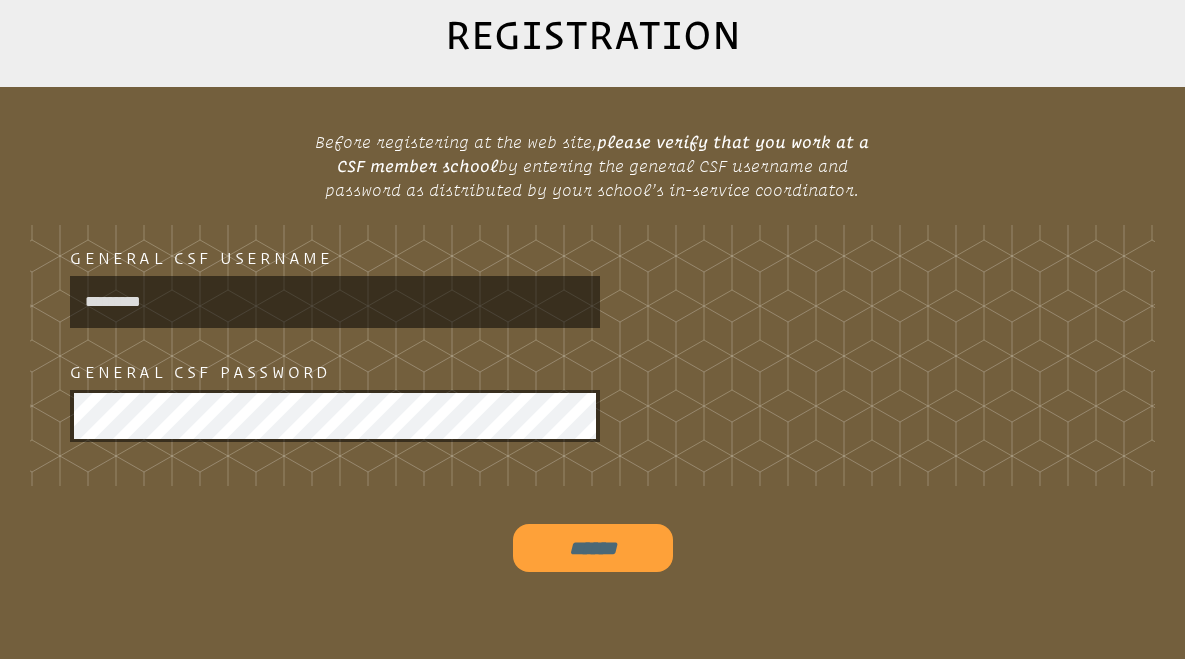 scroll, scrollTop: 354, scrollLeft: 0, axis: vertical 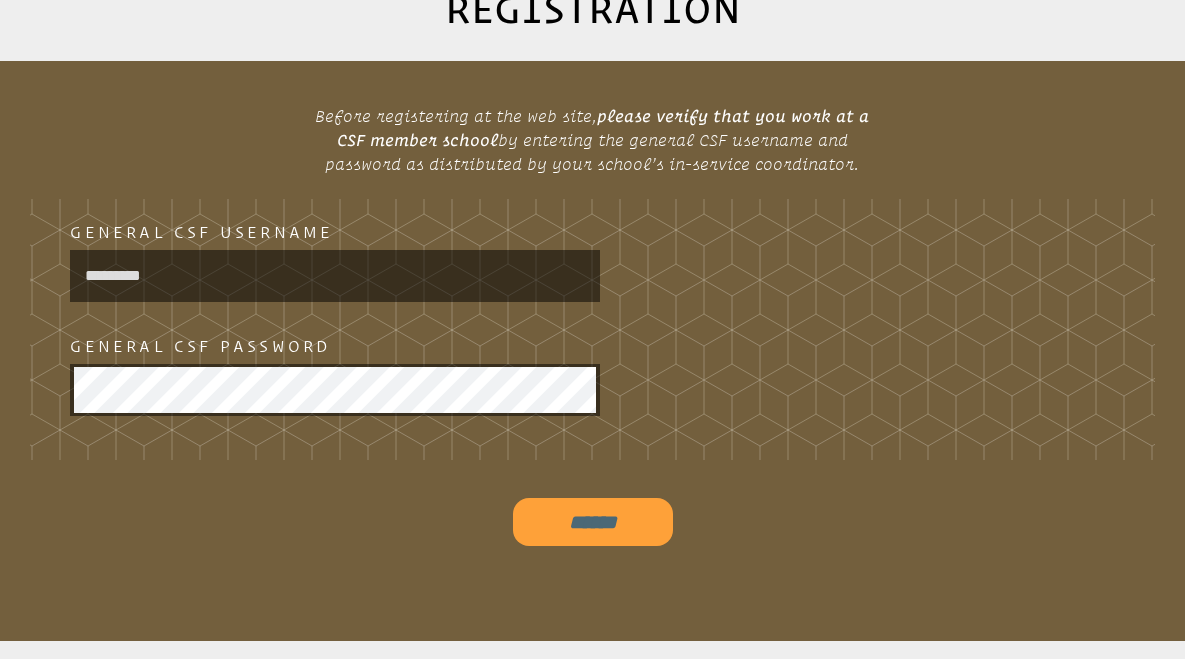 click on "******" at bounding box center [593, 522] 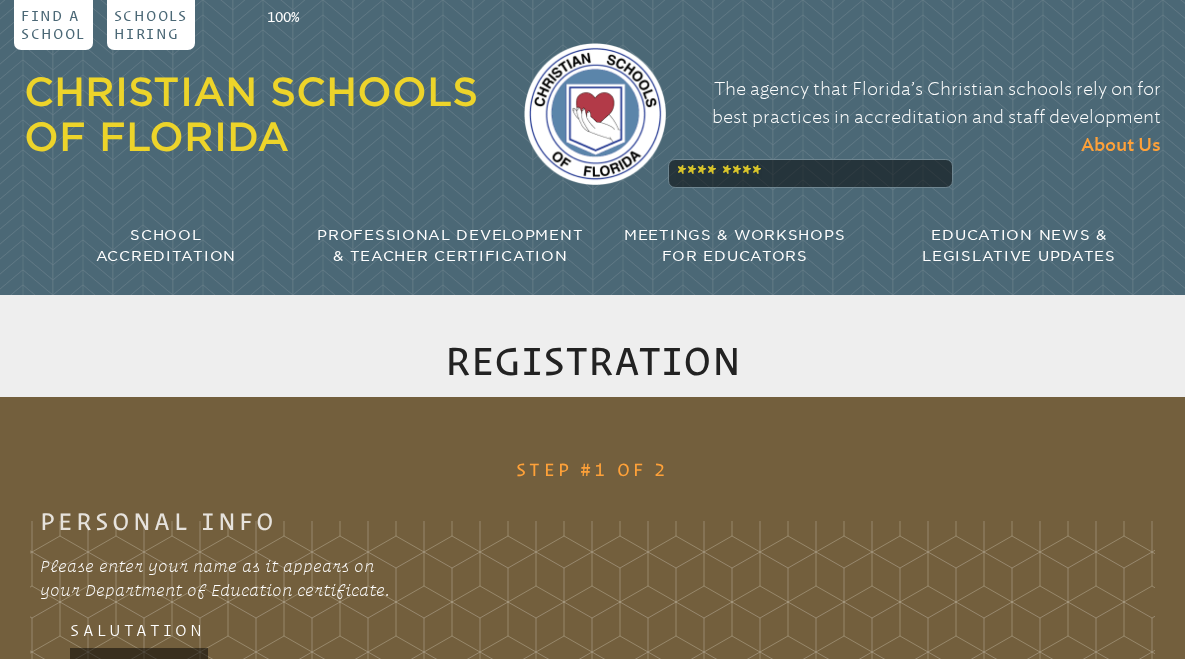 scroll, scrollTop: 352, scrollLeft: 0, axis: vertical 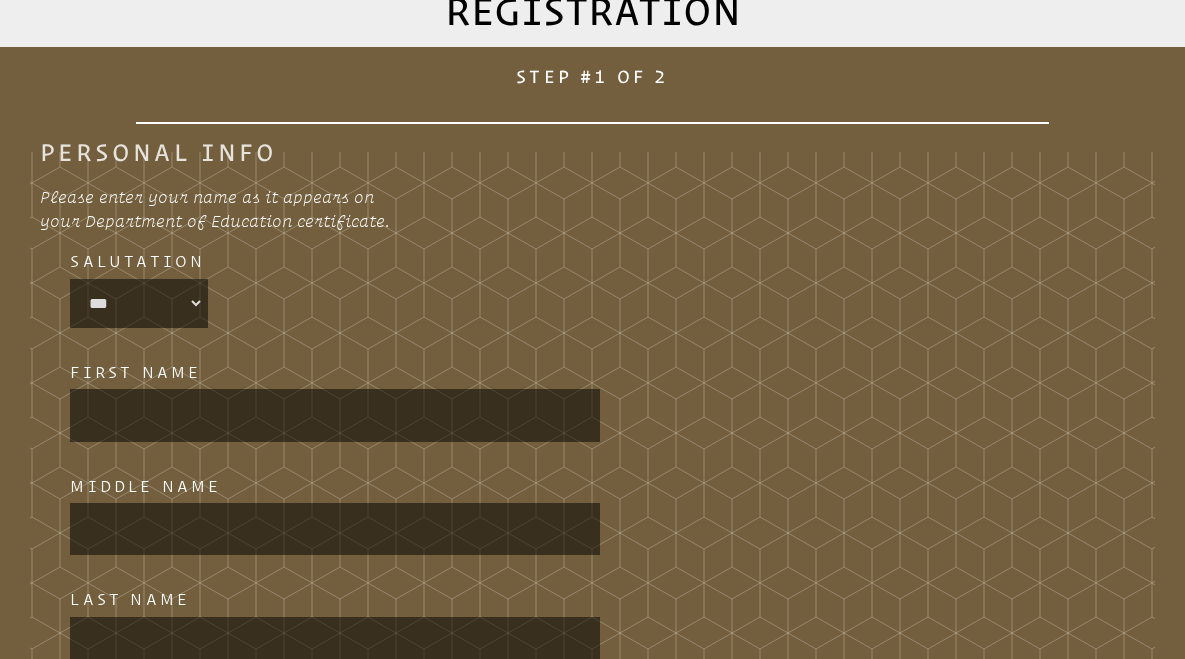 click on "***
****
***
***
****" at bounding box center (139, 303) 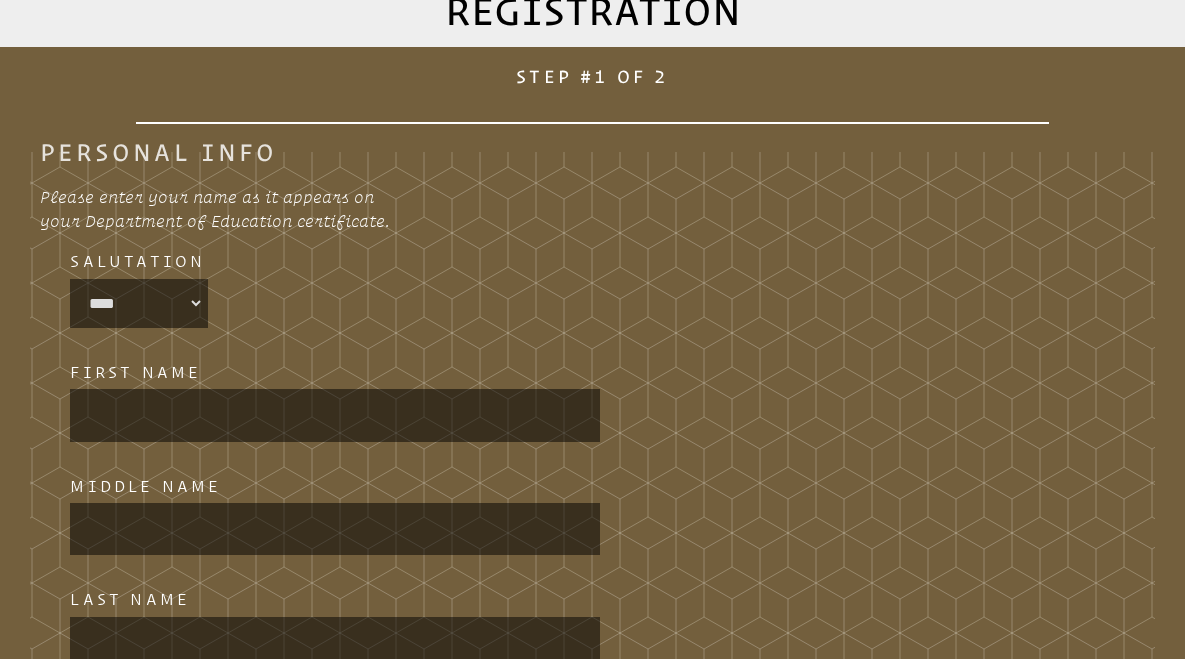 click at bounding box center [335, 415] 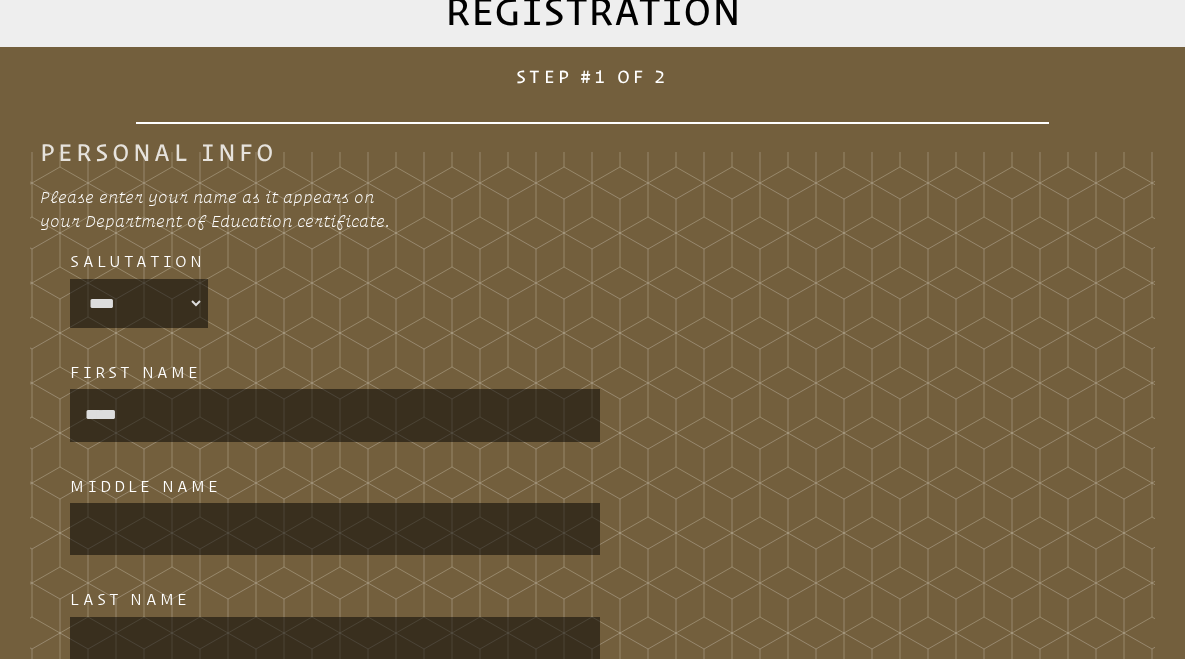 type on "*****" 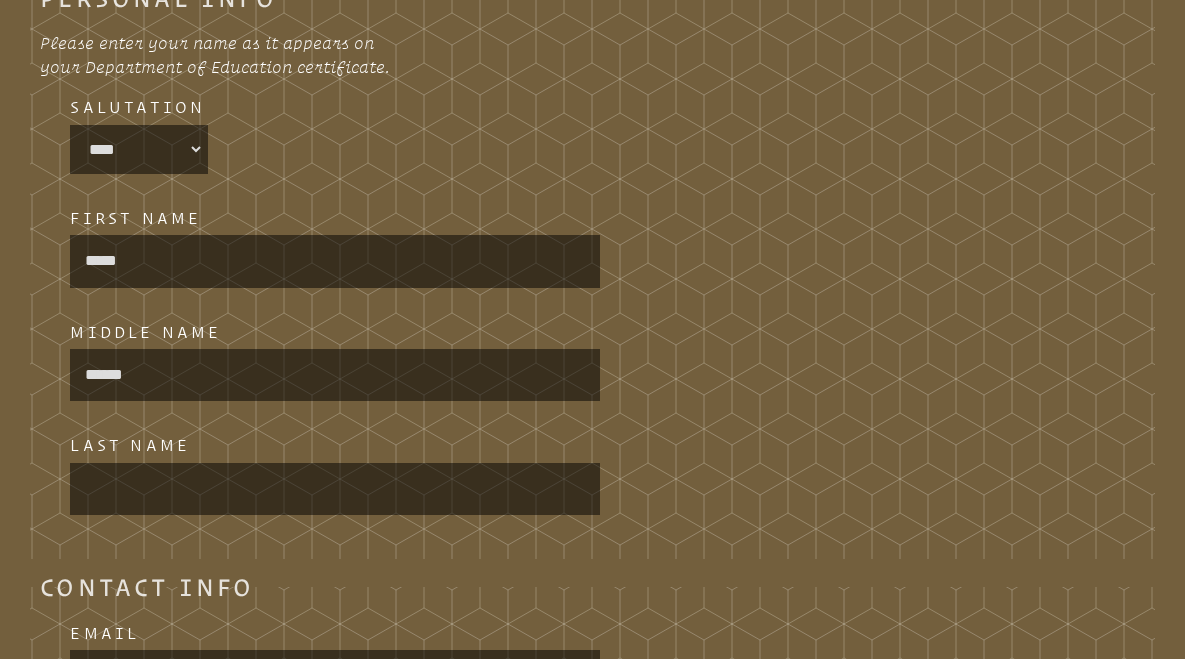 scroll, scrollTop: 525, scrollLeft: 0, axis: vertical 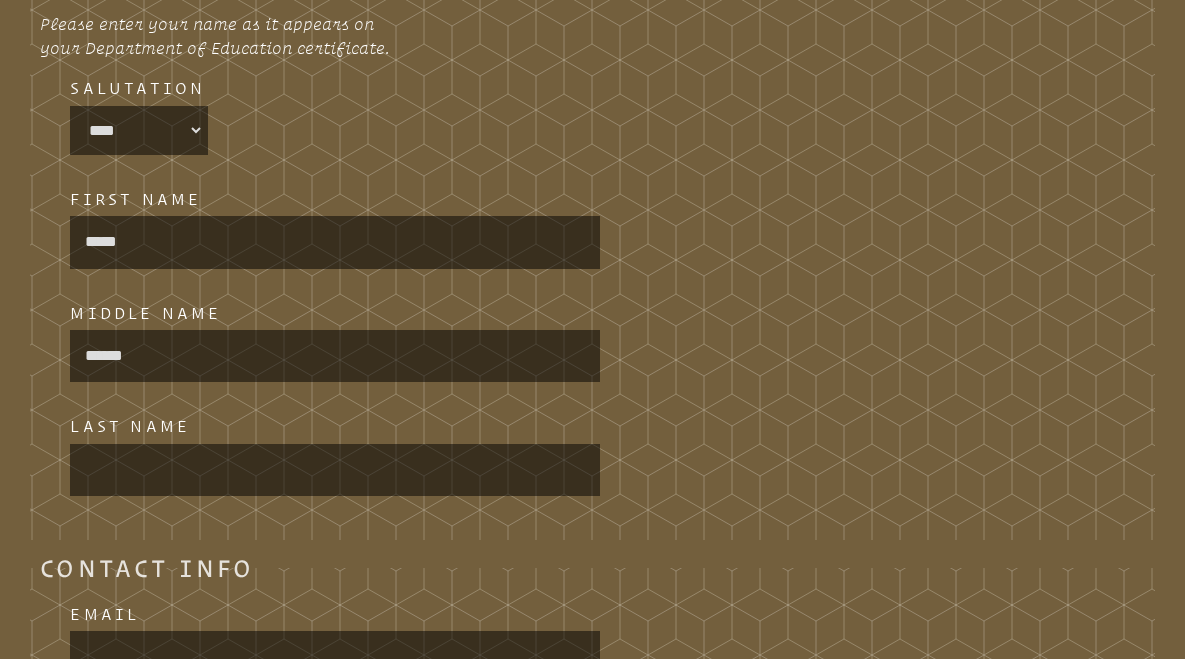 type on "******" 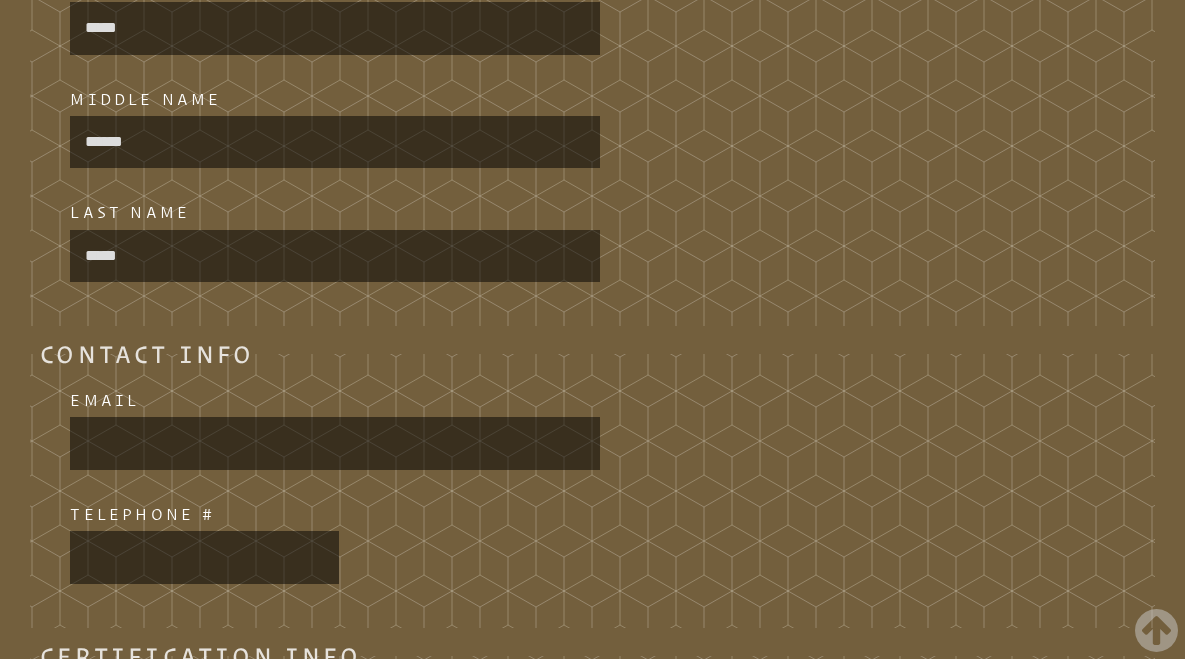 scroll, scrollTop: 756, scrollLeft: 0, axis: vertical 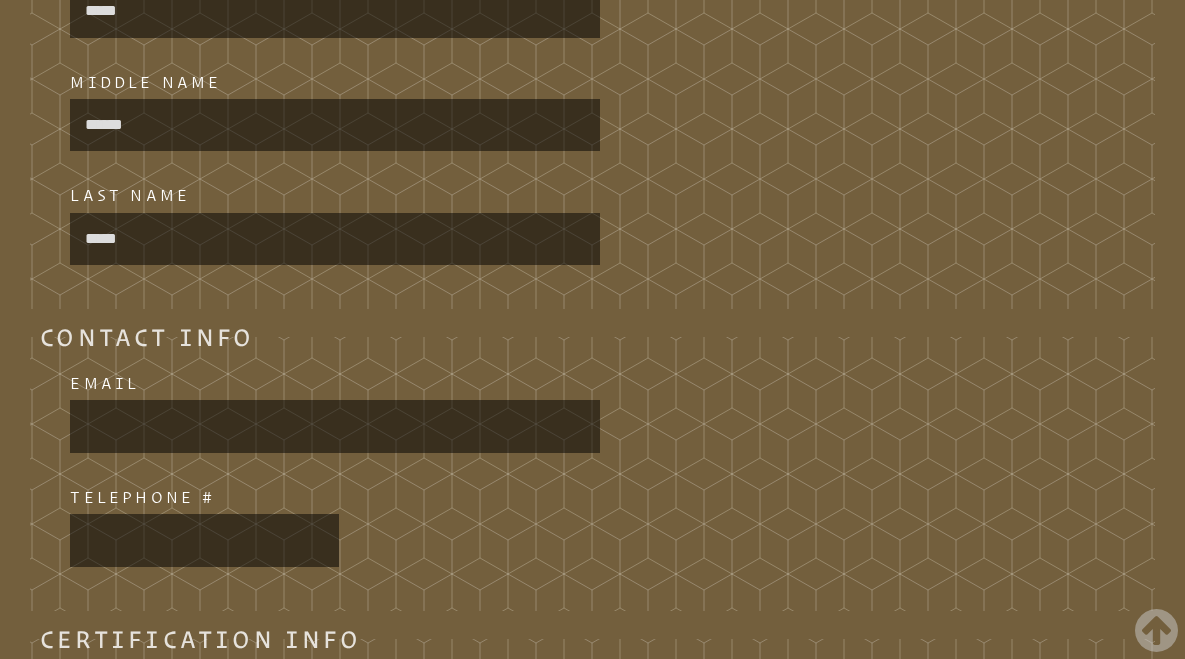 type on "*****" 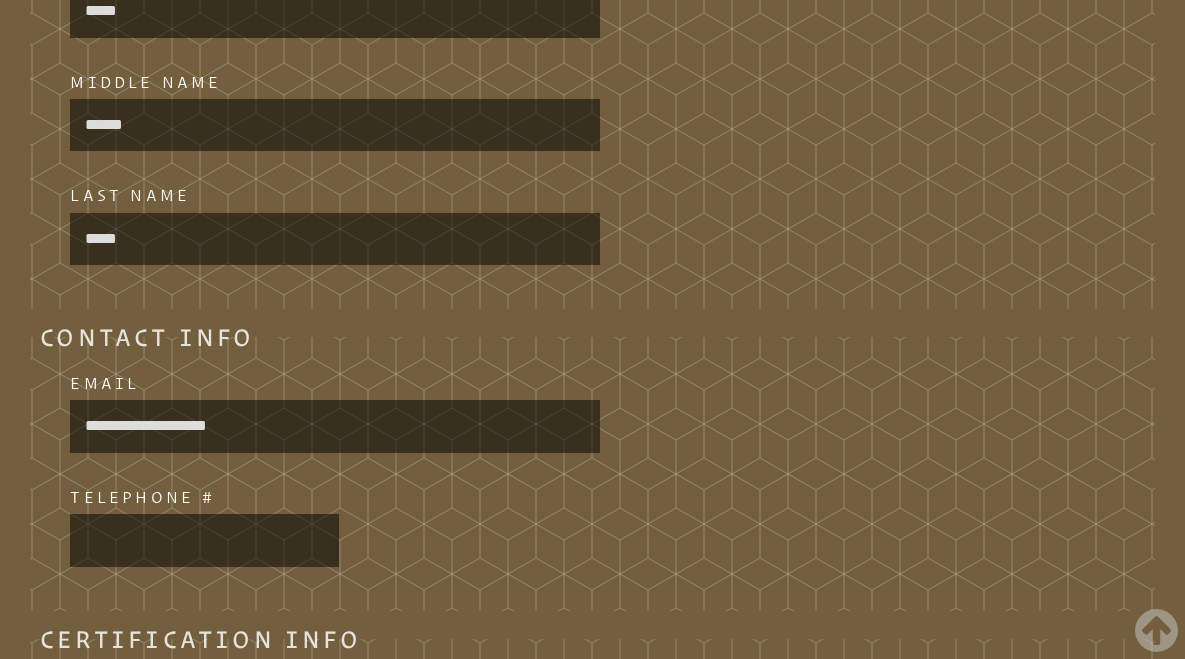 type on "**********" 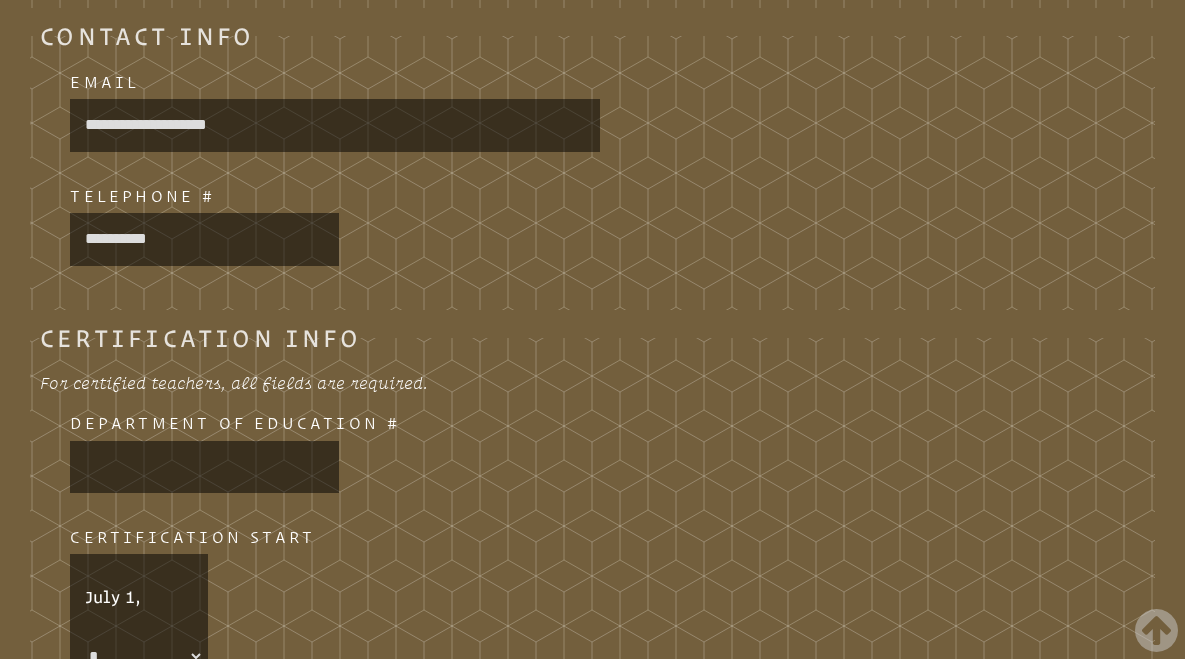 scroll, scrollTop: 1064, scrollLeft: 0, axis: vertical 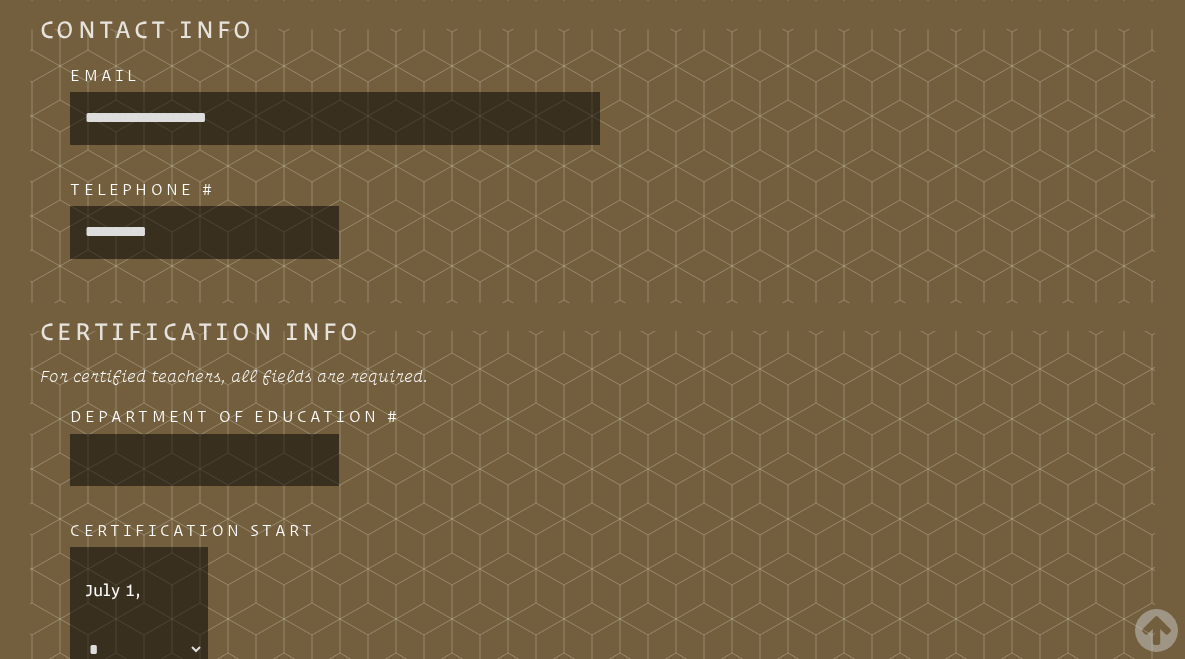 type on "**********" 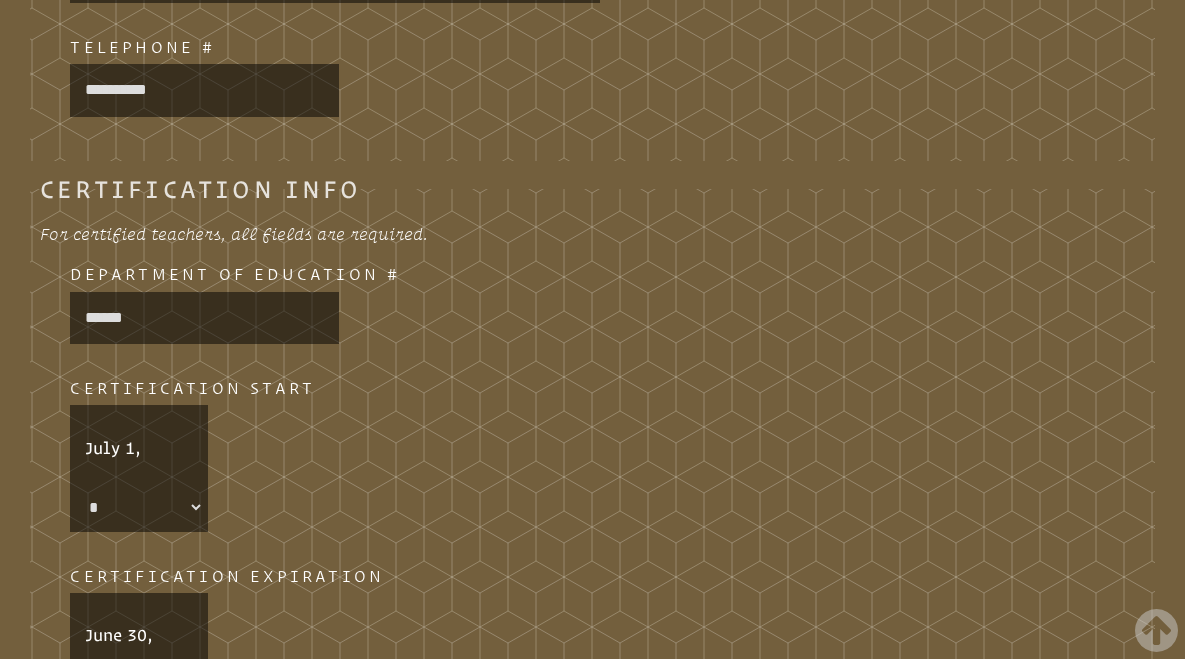 scroll, scrollTop: 1212, scrollLeft: 0, axis: vertical 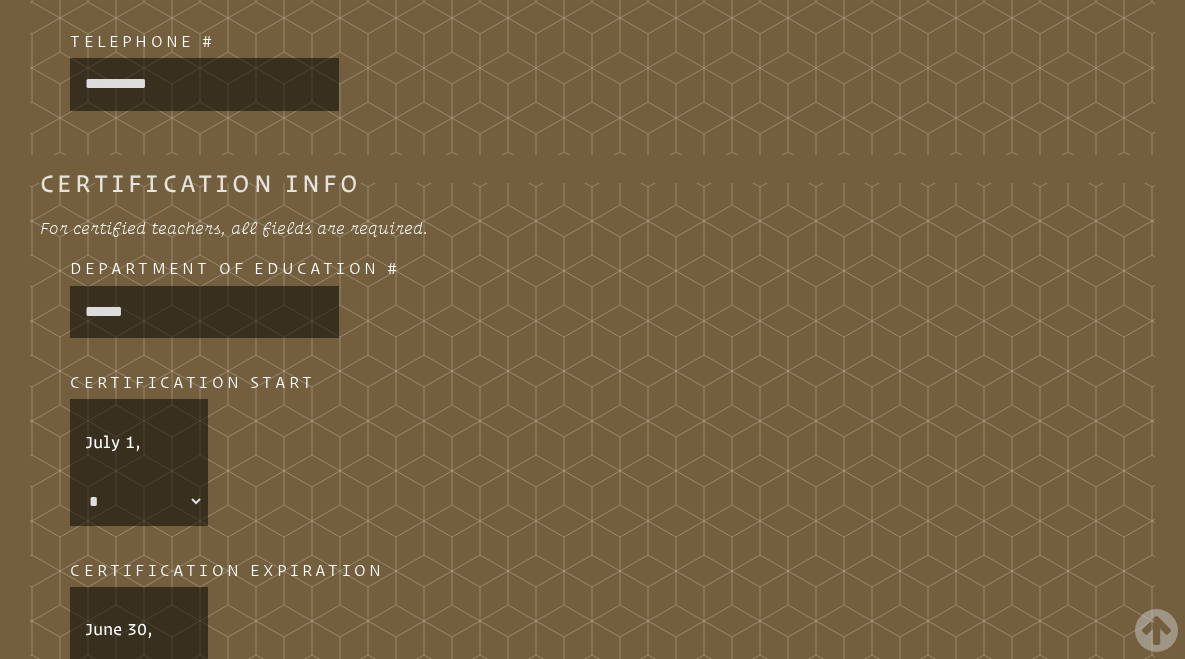 type on "******" 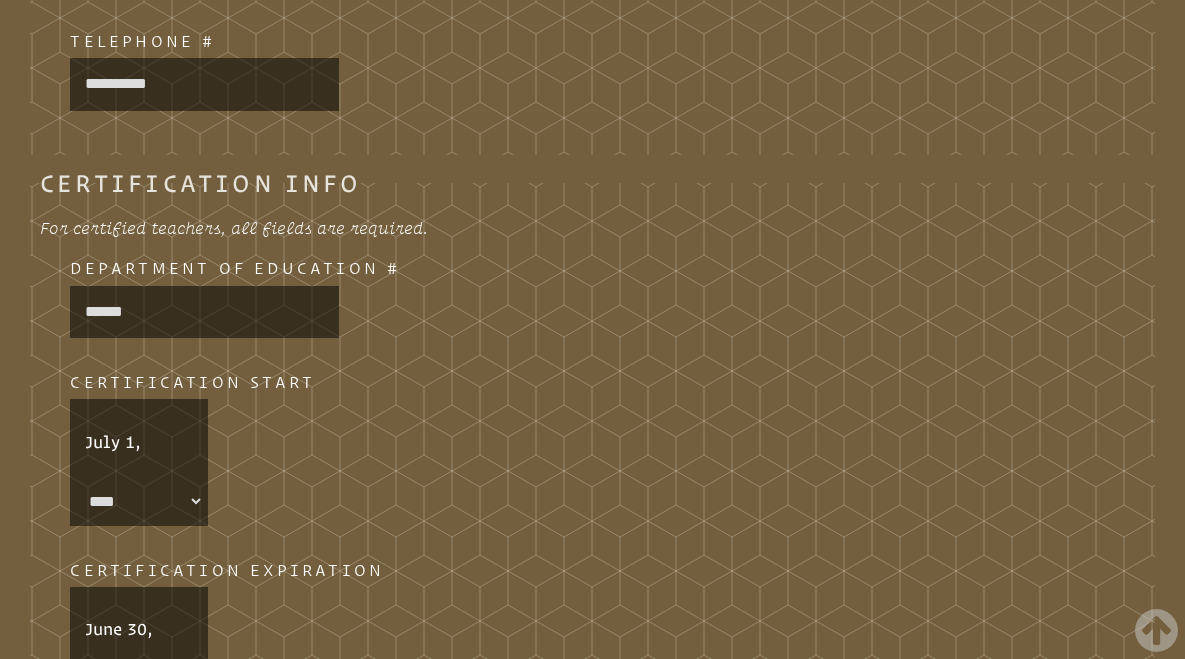 click on "July 1," at bounding box center [139, 441] 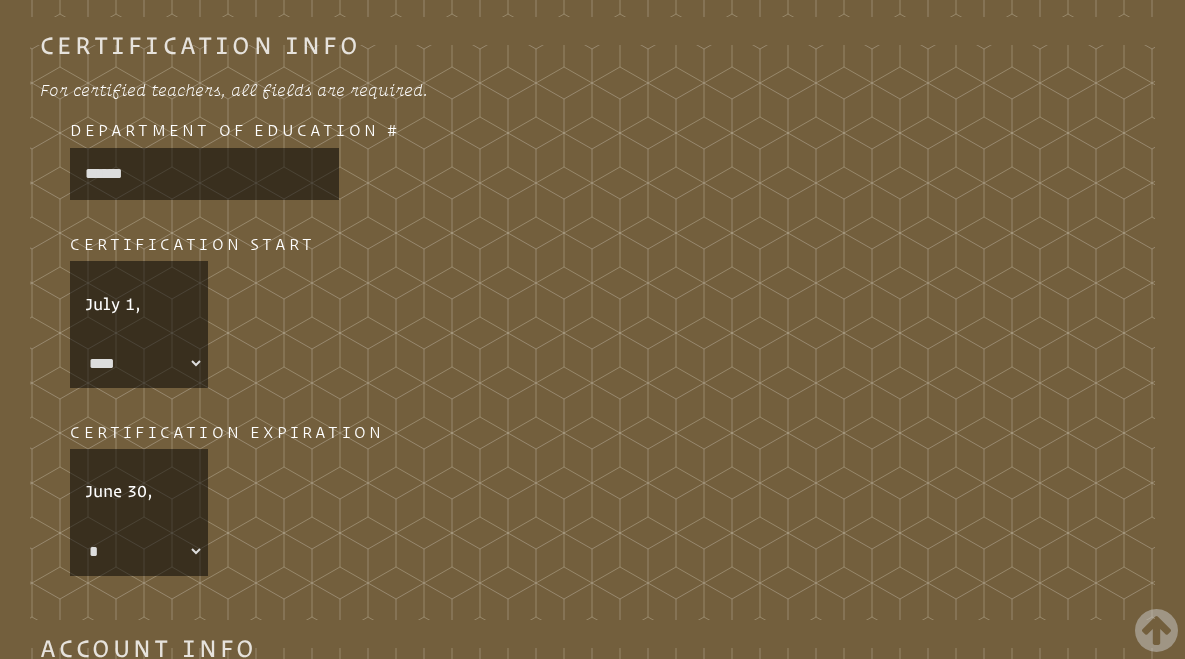 scroll, scrollTop: 1351, scrollLeft: 0, axis: vertical 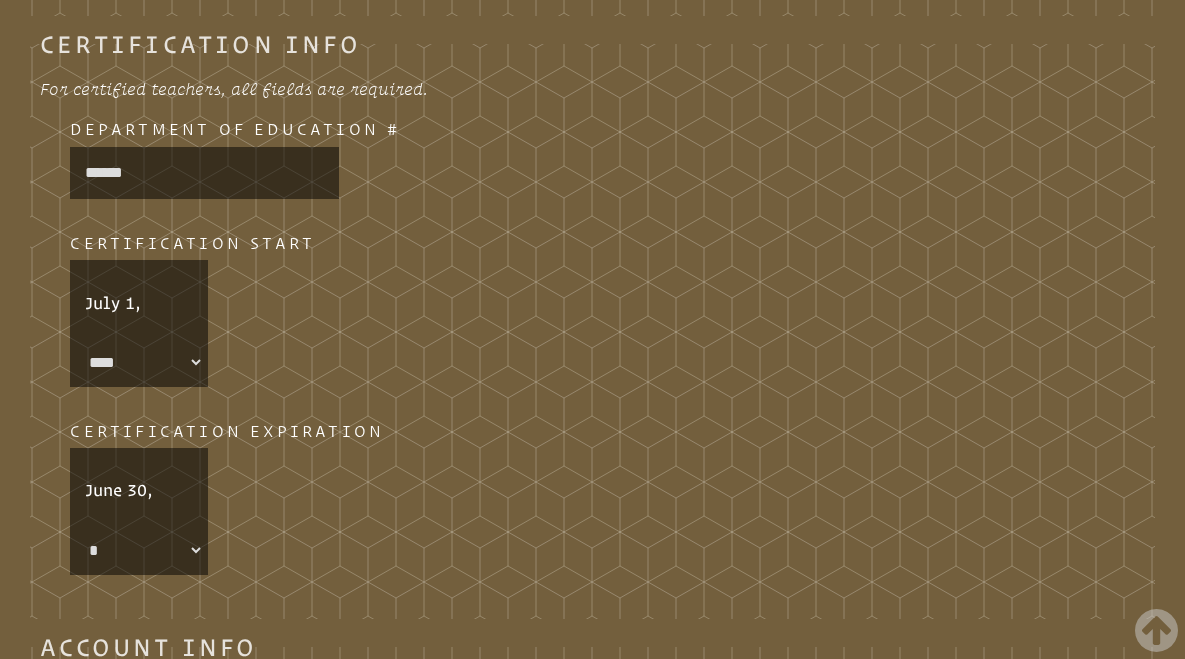 click on "*
****
****
****
****
****
****
****
****
****
****
****
****
**** **** **** **** **** **** **** **** **** **** ****" at bounding box center (139, 550) 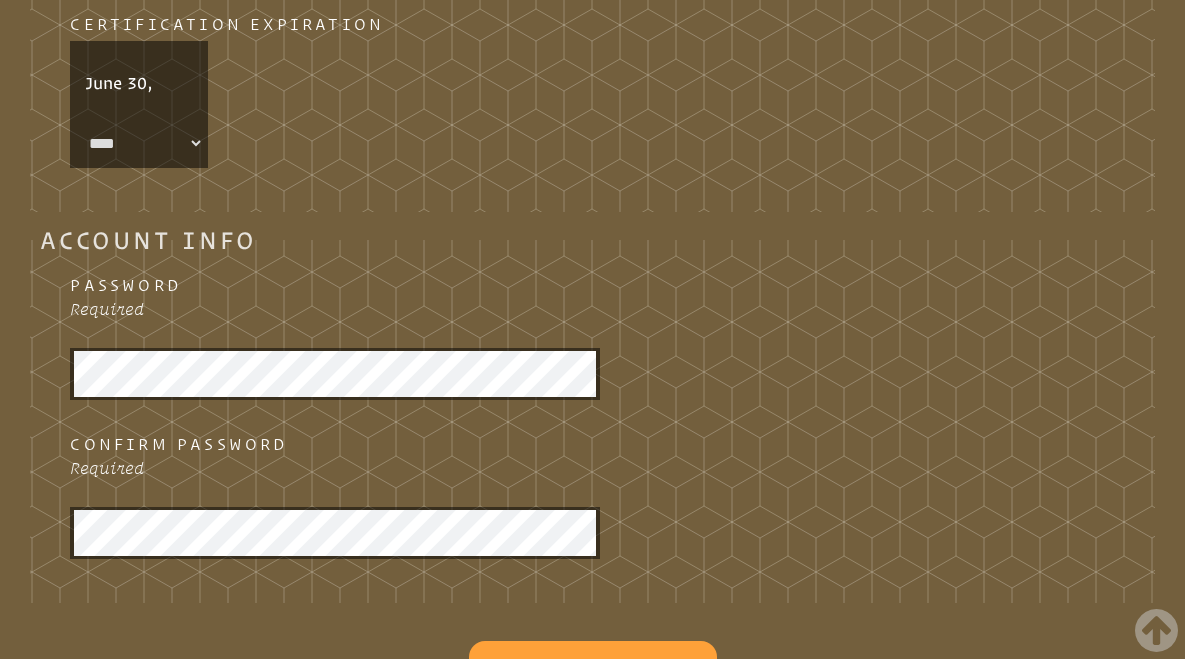 scroll, scrollTop: 1761, scrollLeft: 0, axis: vertical 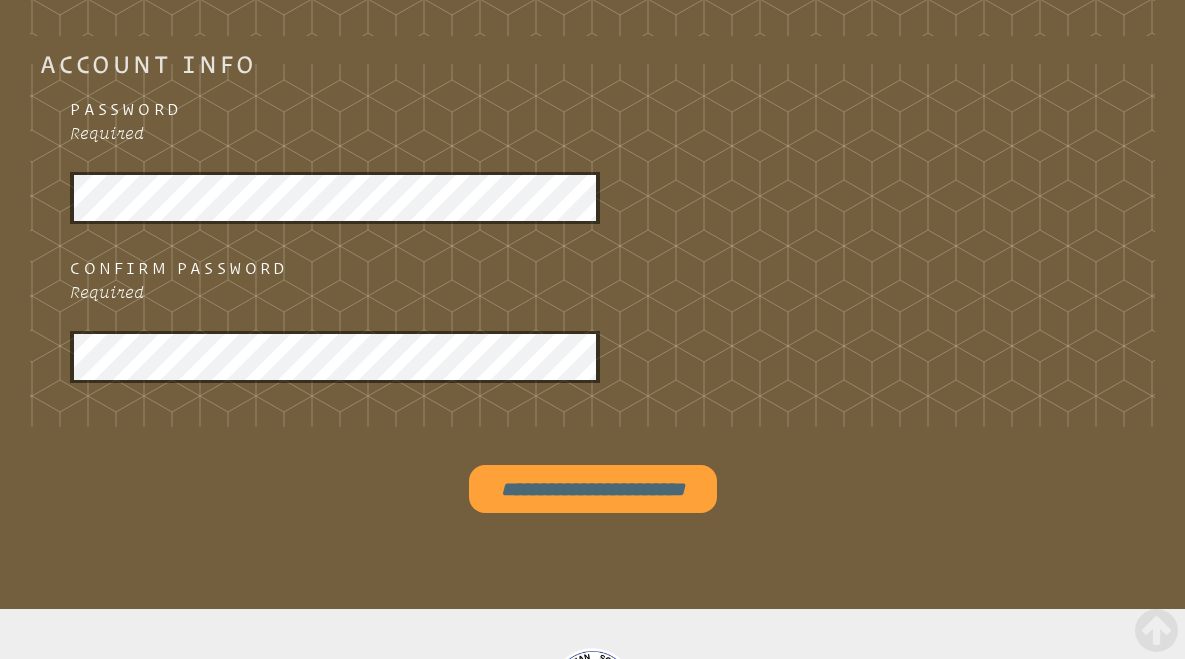 click on "**********" at bounding box center [593, 489] 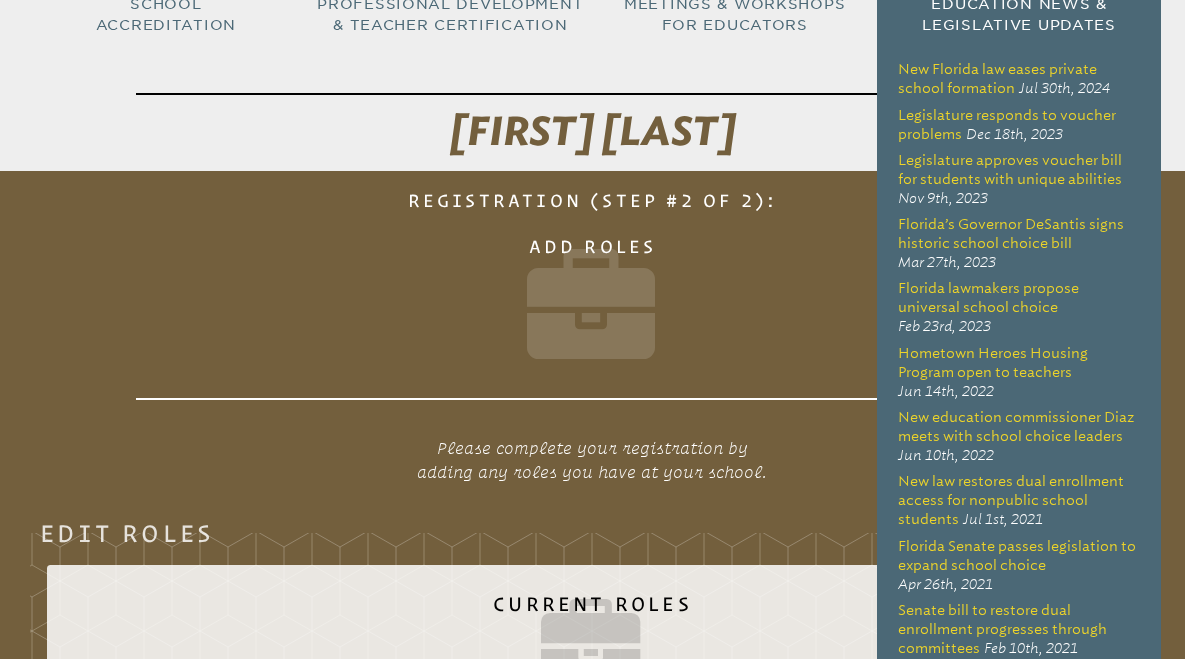 scroll, scrollTop: 236, scrollLeft: 0, axis: vertical 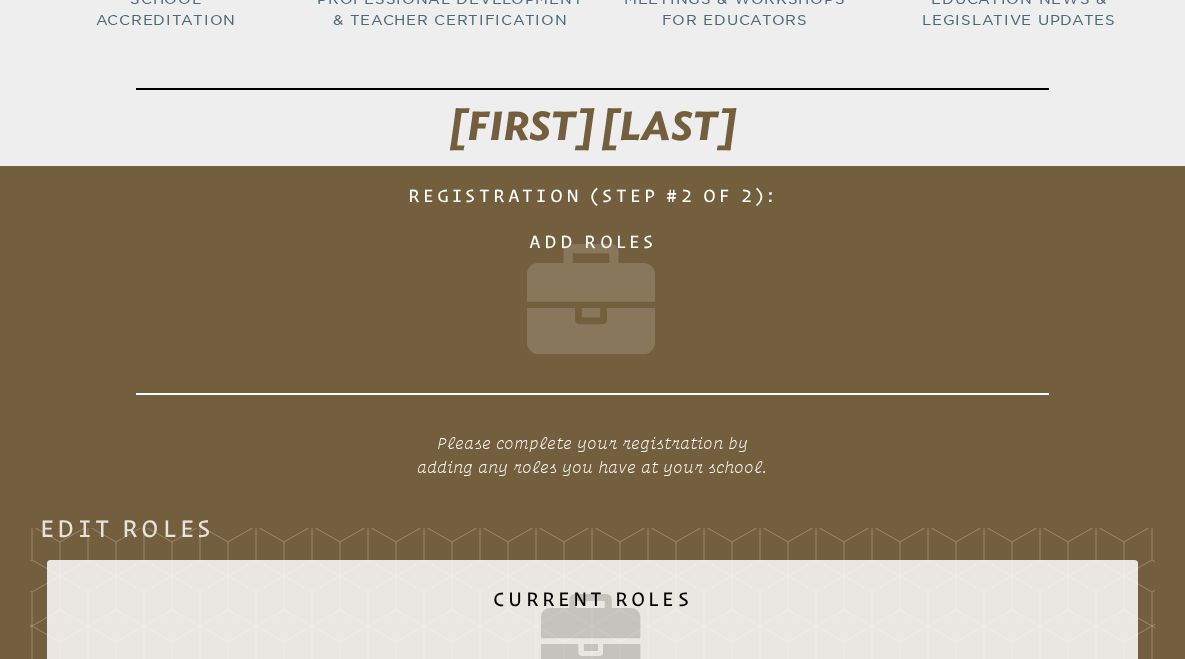 click at bounding box center (593, 308) 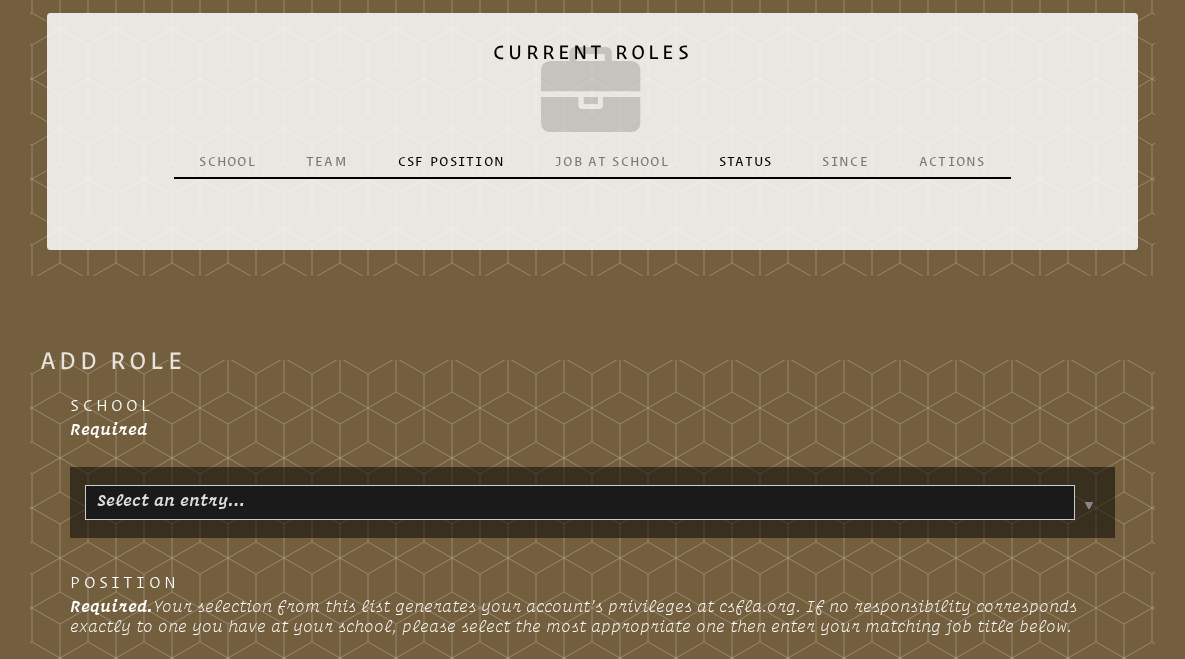scroll, scrollTop: 795, scrollLeft: 0, axis: vertical 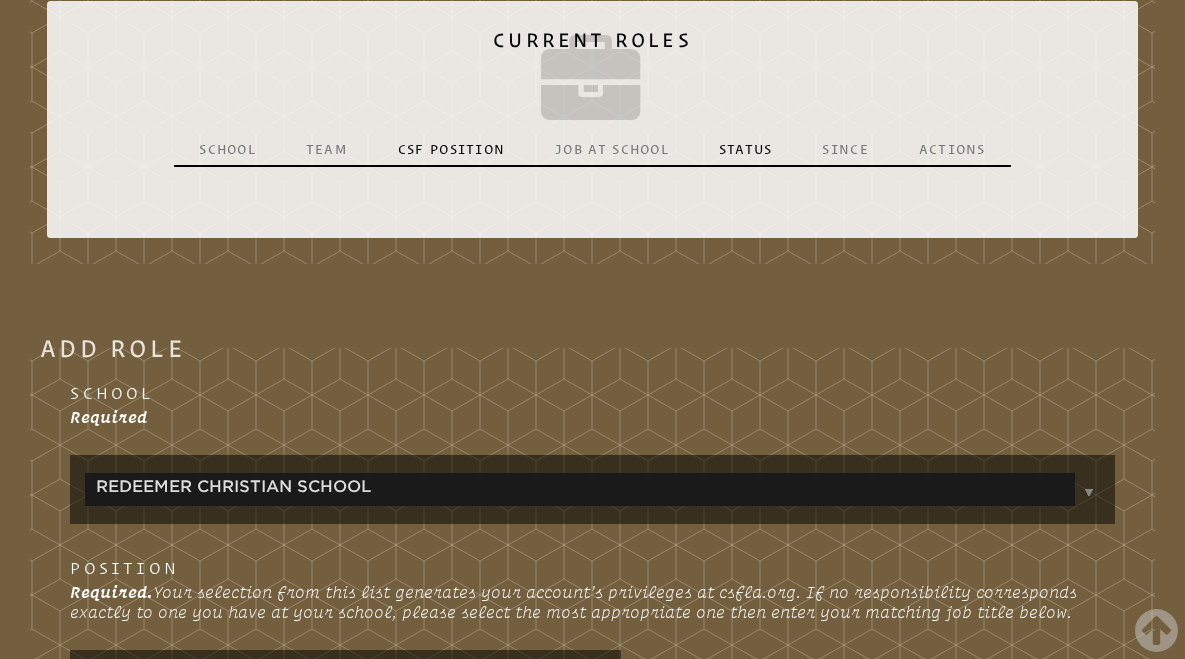 click on "Find a School
Key
Name
City
[NUMBER] [SCHOOL NAME]    [CITY] [POSTAL CODE] [NUMBER] [SCHOOL NAME]    [NUMBER]
[CITY] [POSTAL CODE] [NUMBER] [SCHOOL NAME] [POSTAL CODE] [NUMBER] [SCHOOL NAME]    [NUMBER]
[CITY] [POSTAL CODE] [NUMBER] [SCHOOL NAME]    [SCHOOL NAME]: [CITY] [POSTAL CODE] [NUMBER] [SCHOOL NAME]    [CITY] [POSTAL CODE] [NUMBER] [SCHOOL NAME]    [SCHOOL NAME]: [CITY] [POSTAL CODE] [NUMBER] [SCHOOL NAME]    [CITY] [POSTAL CODE] [NUMBER] [SCHOOL NAME]    [CITY] [POSTAL CODE] [NUMBER] [SCHOOL NAME]    [SCHOOL NAME]: [CITY] [POSTAL CODE] [NUMBER] [SCHOOL NAME]    [CITY] [POSTAL CODE] [NUMBER] [SCHOOL NAME]    [CITY] [POSTAL CODE] [NUMBER] [SCHOOL NAME]    [CITY] [POSTAL CODE] [NUMBER] [SCHOOL NAME]    [CITY] [POSTAL CODE] [NUMBER] [SCHOOL NAME]    [POSTAL CODE]" at bounding box center [592, 650] 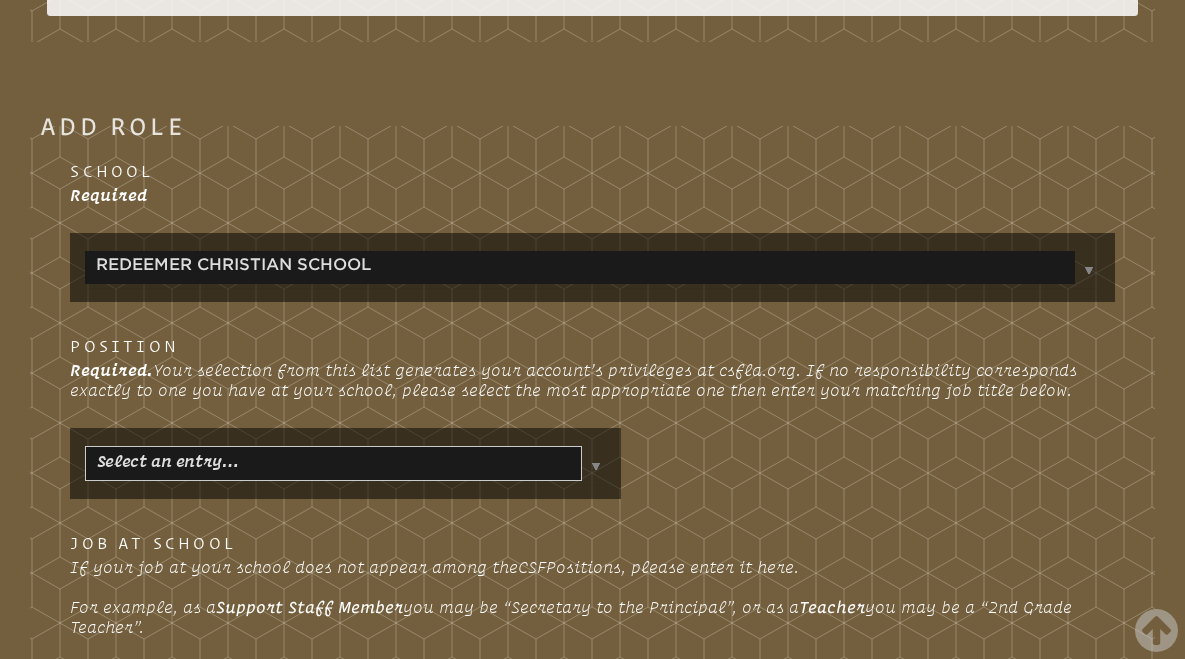 scroll, scrollTop: 1018, scrollLeft: 0, axis: vertical 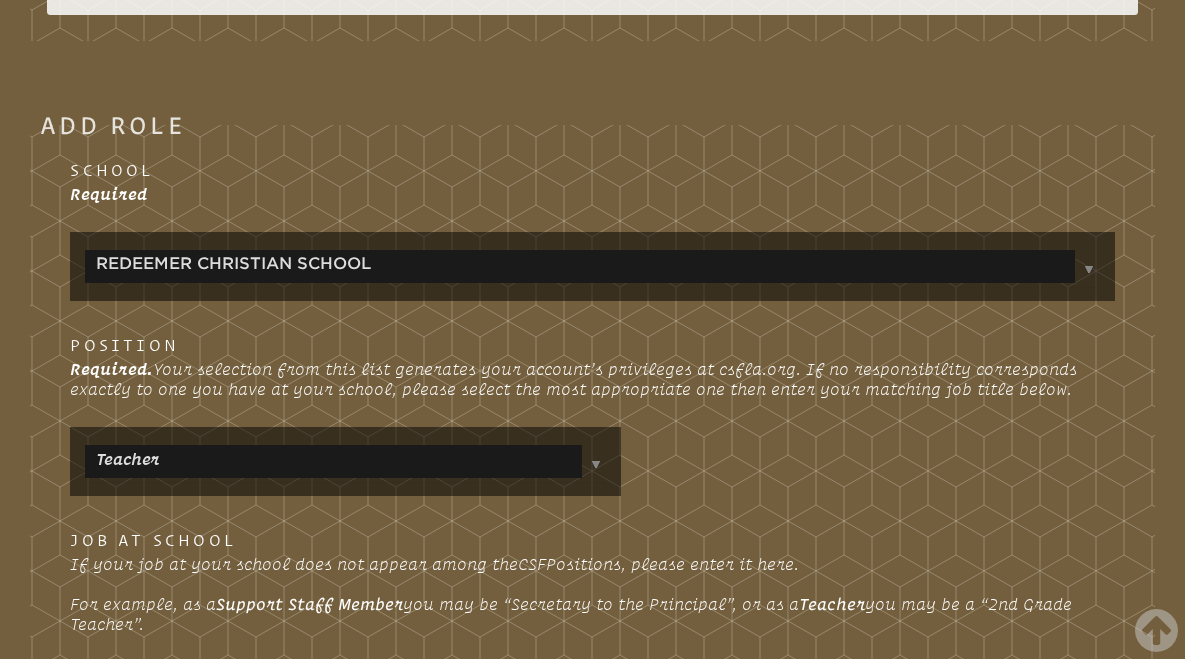 click on "Find a School
Key
Name
City
1 Bethany Christian School    Fort Lauderdale 33316 2 Bradenton Christian School    2   Main Campus Bradenton 34209 3 Preschool Bradenton 34209 4 Cambridge Christian School    5    1 Tampa 33614 5 Christ Church Academy     1 Vero Beach 32960 6 Christ Church Academy Vero Beach 32960 7 Church By the Sea School    Fort Lauderdale 33316 8 Cornerstone Academy    Cornerstone Academy: Gainesville 32606 9 Dunnellon Christian Academy    Dunnellon 34431 10 First Presbyterian Church of Orlando Weekday School    Orlando 32801 11 Geneva Classical Academy    Geneva Classical Academy: undefined Lakeland 33803 12 Grace Christian School of Ocala    Ocala 34480 13 Granada Presbyterian Day School    Granada Day School Miami 33134 14 Impact Christian Academy    32225 15" at bounding box center (592, 426) 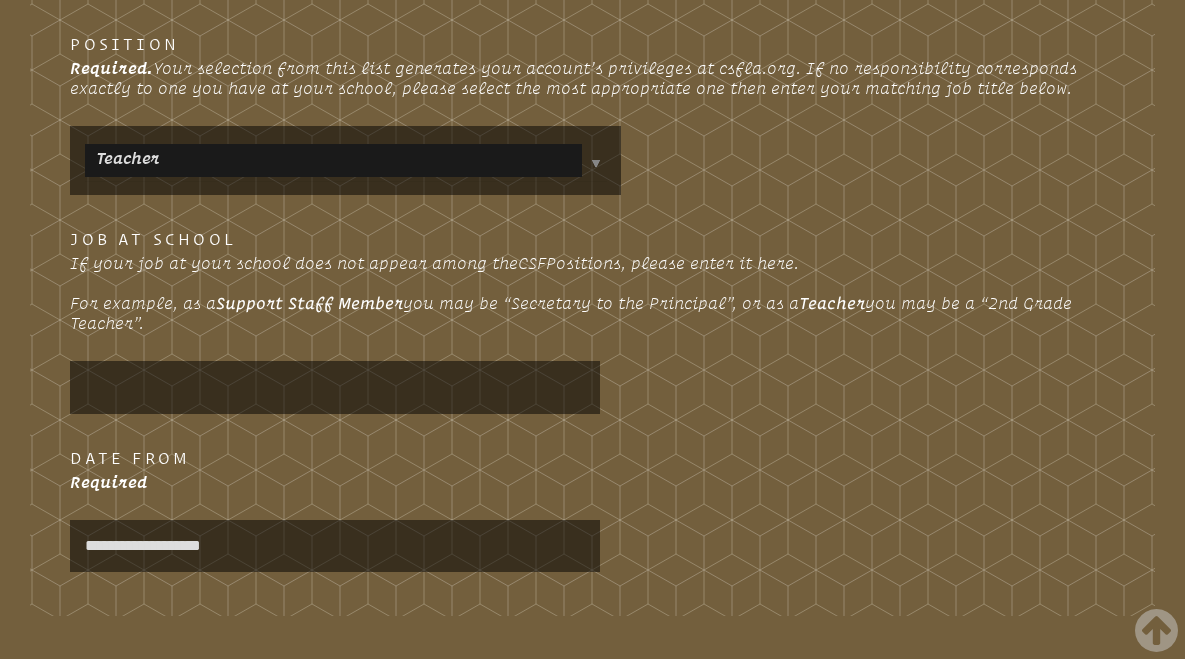scroll, scrollTop: 1324, scrollLeft: 0, axis: vertical 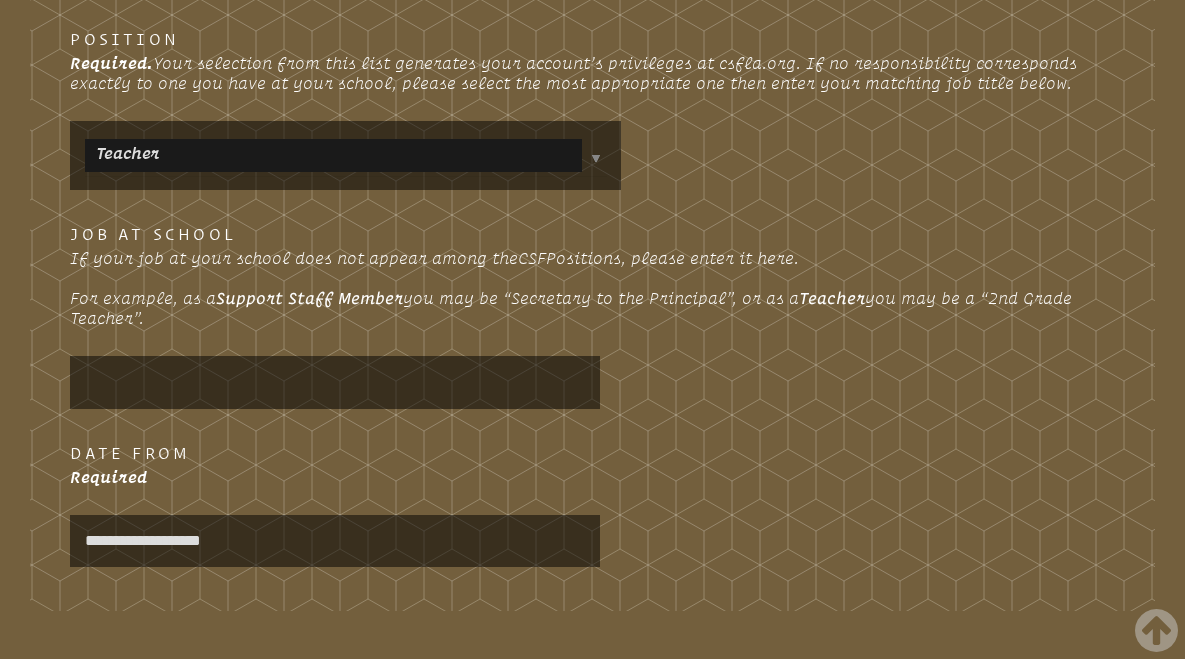 click at bounding box center (335, 382) 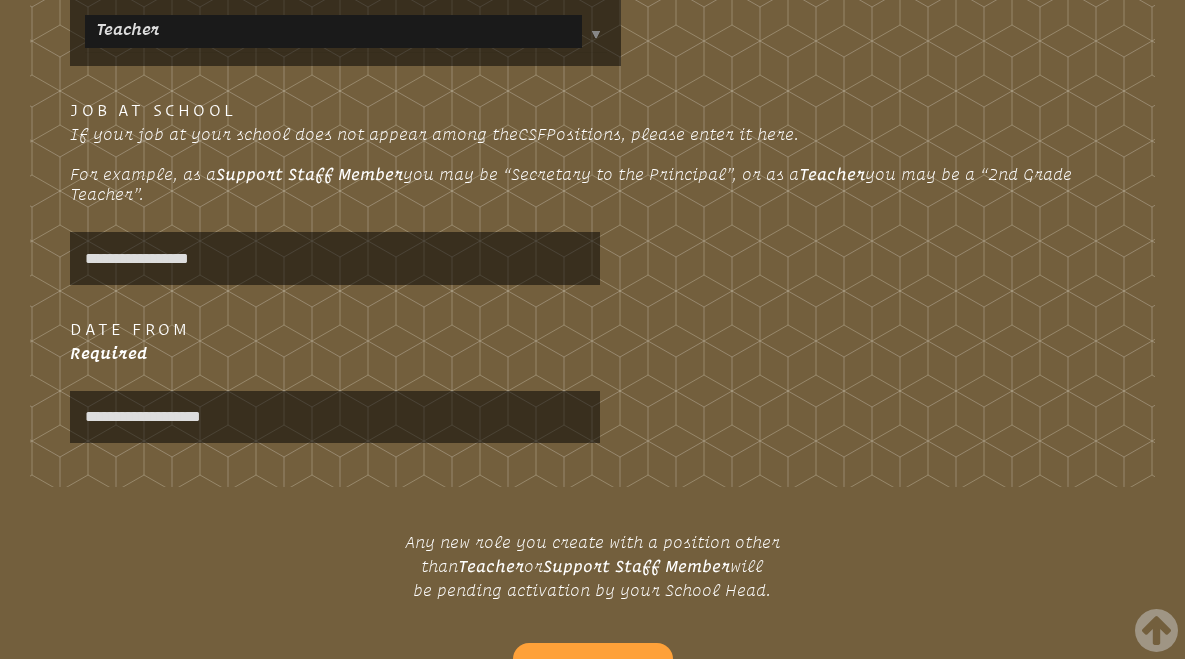 scroll, scrollTop: 1453, scrollLeft: 0, axis: vertical 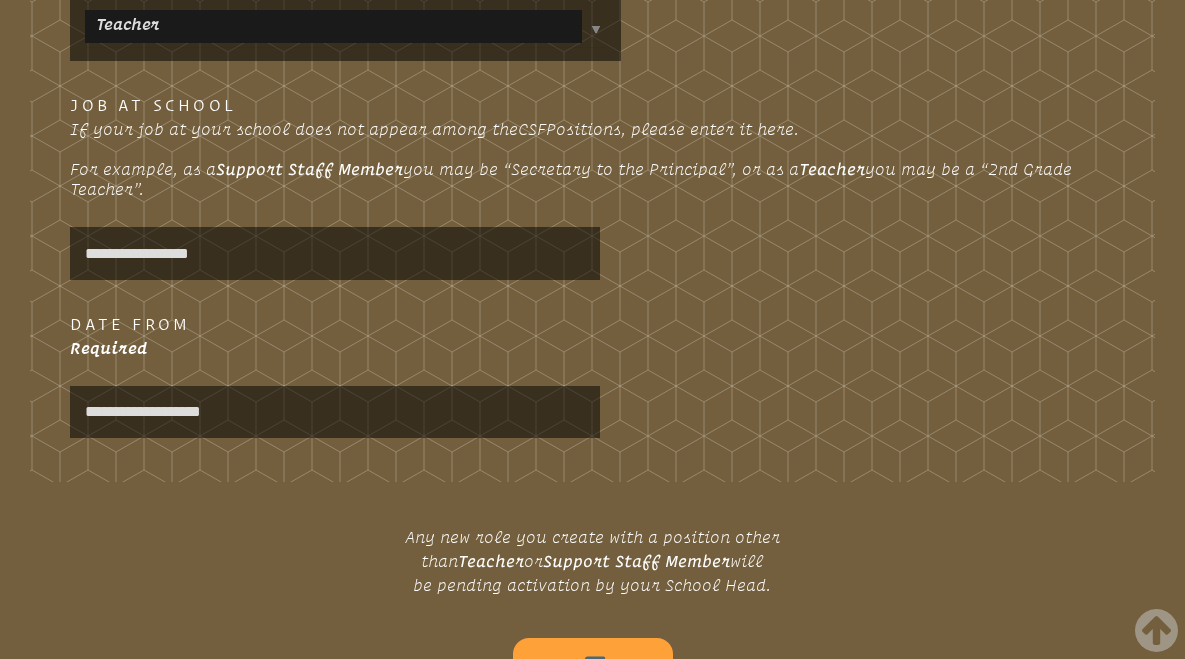 type on "**********" 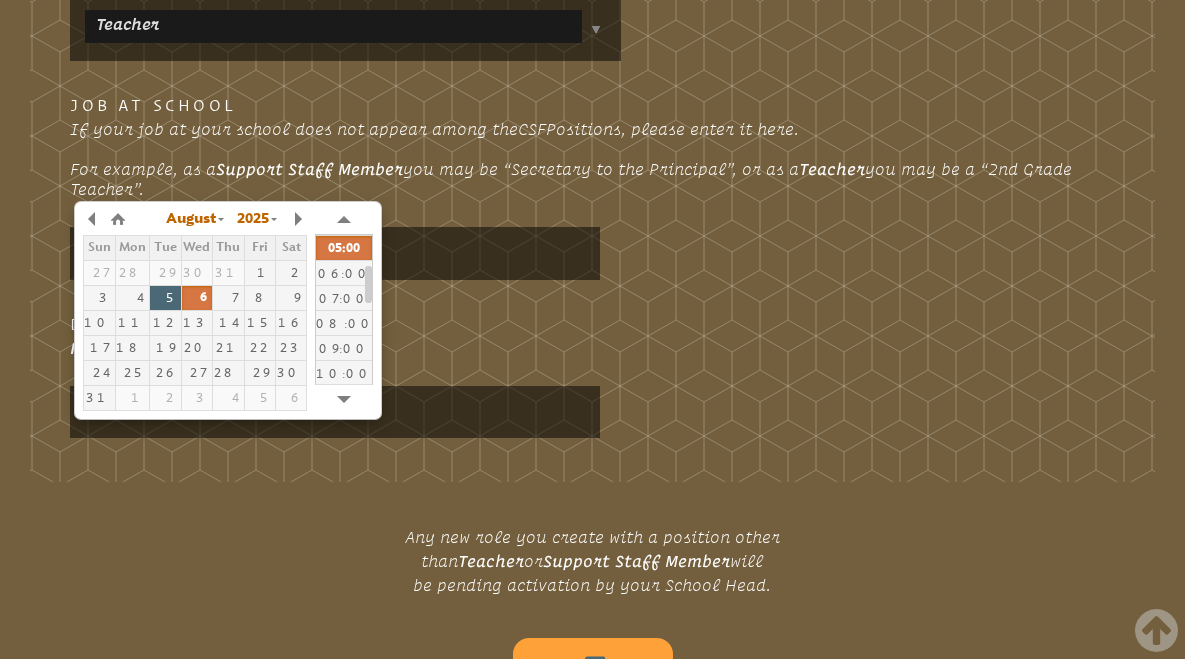 click on "5" at bounding box center [165, 298] 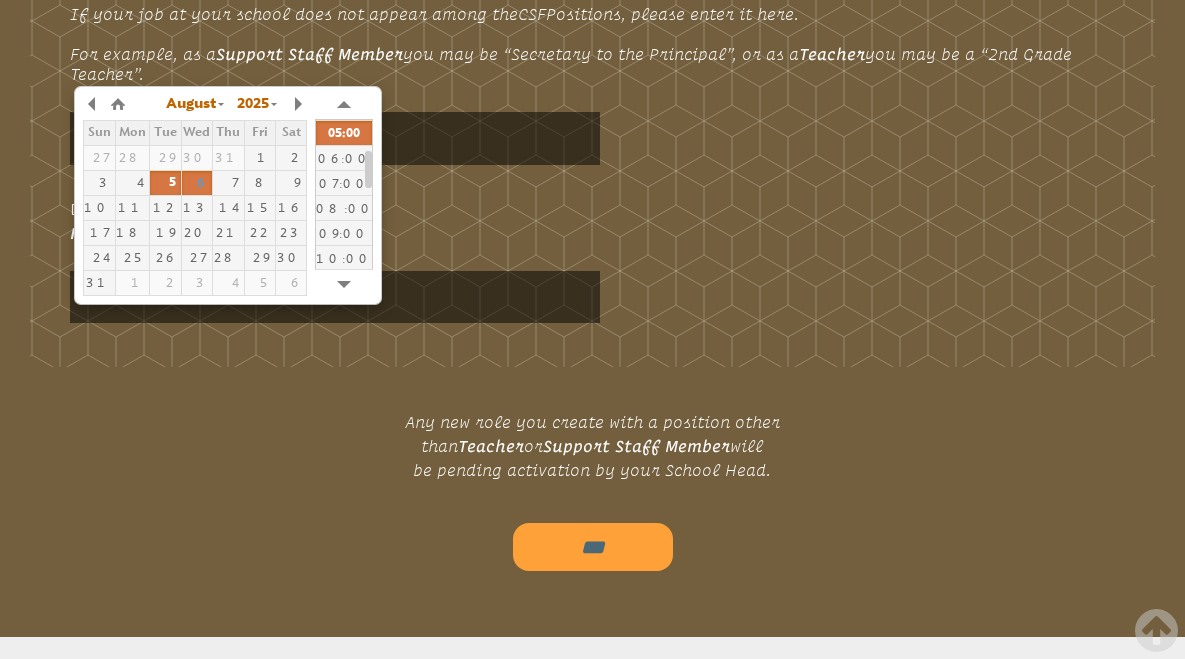 scroll, scrollTop: 1572, scrollLeft: 0, axis: vertical 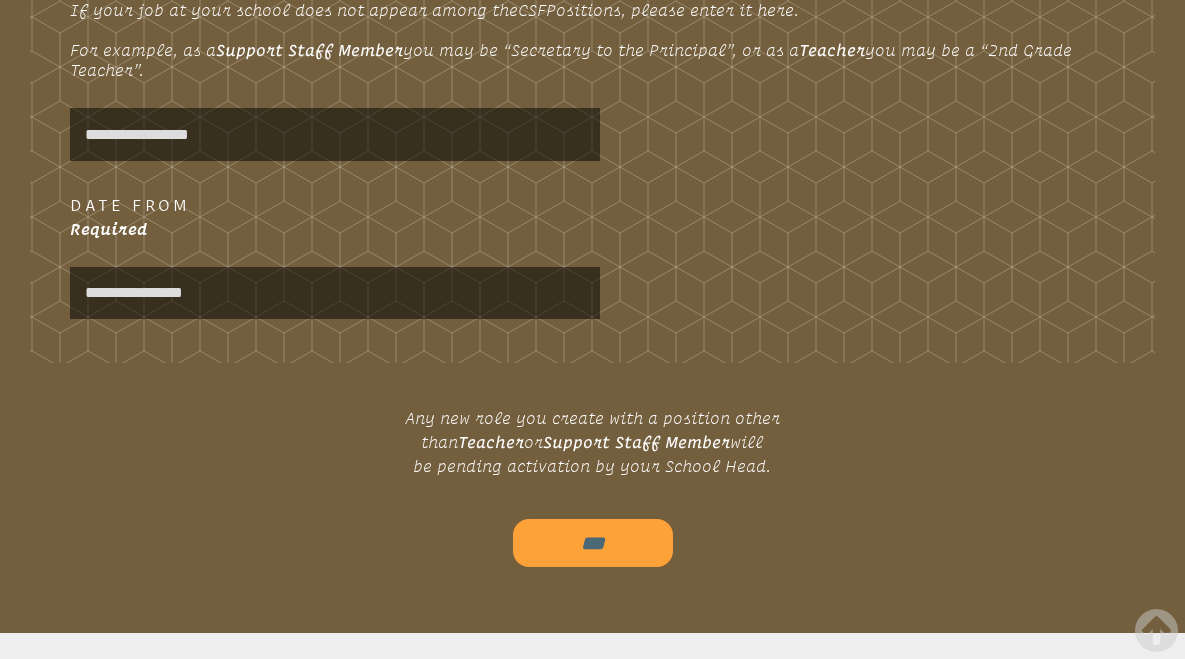 click on "***" at bounding box center [593, 543] 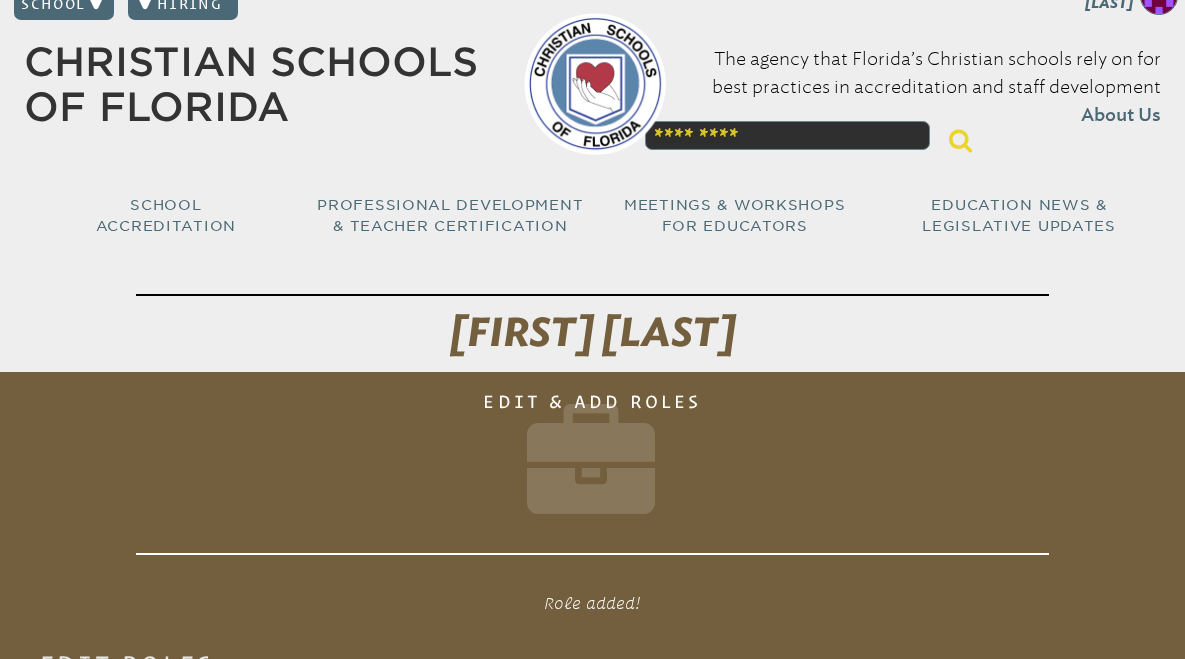 scroll, scrollTop: 0, scrollLeft: 0, axis: both 